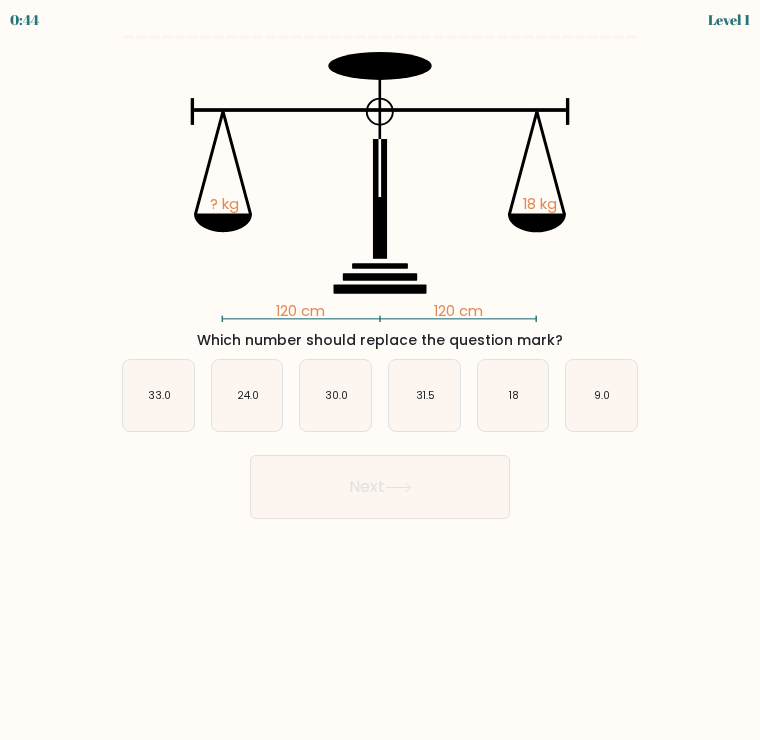 scroll, scrollTop: 0, scrollLeft: 0, axis: both 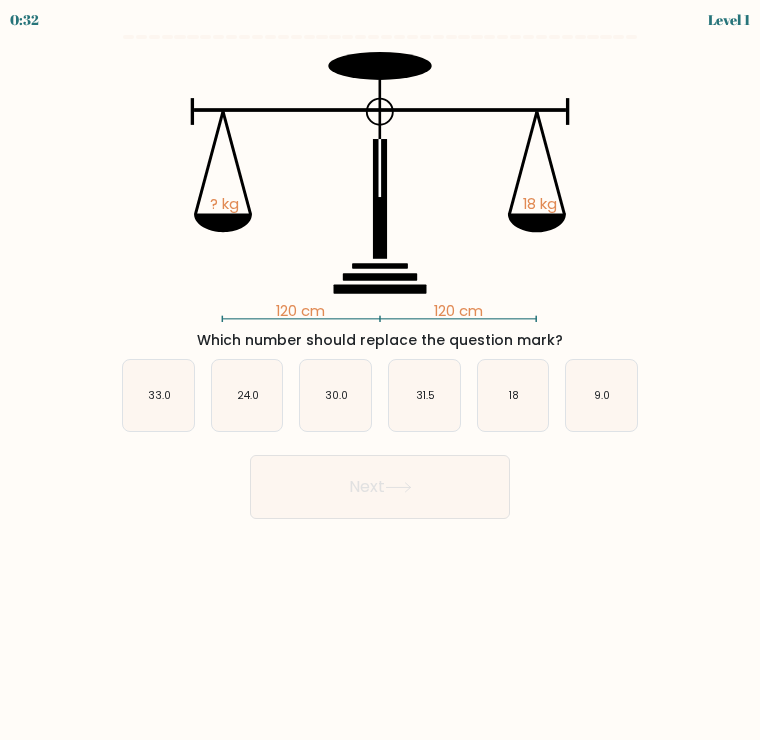 click on "Next" at bounding box center (380, 487) 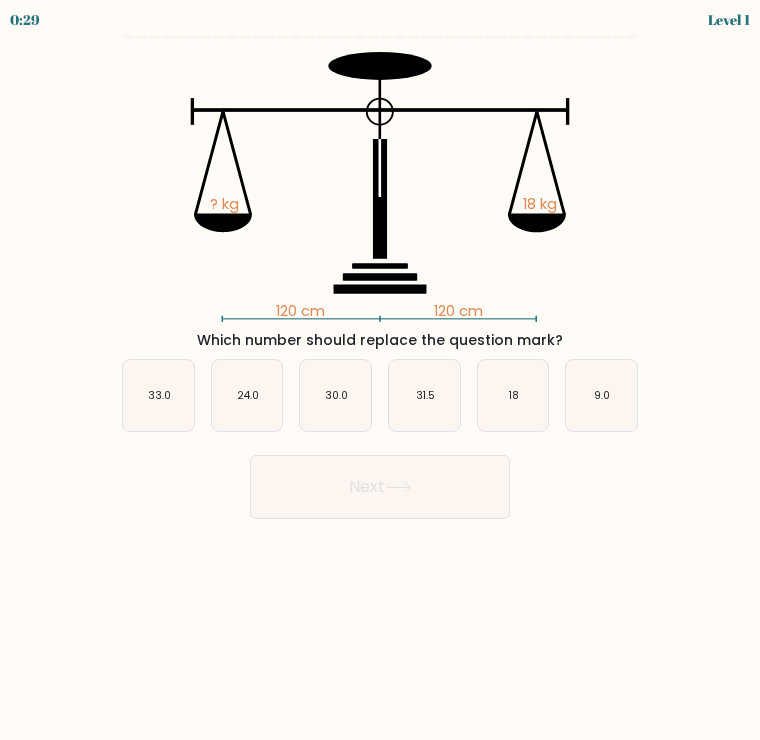 click on "Next" at bounding box center (380, 487) 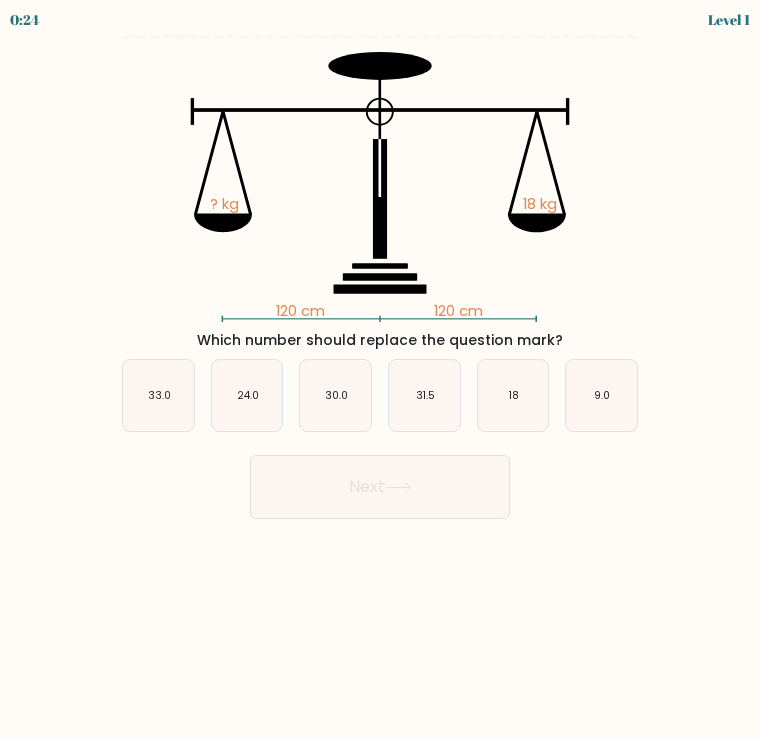 click on "Next" at bounding box center (380, 487) 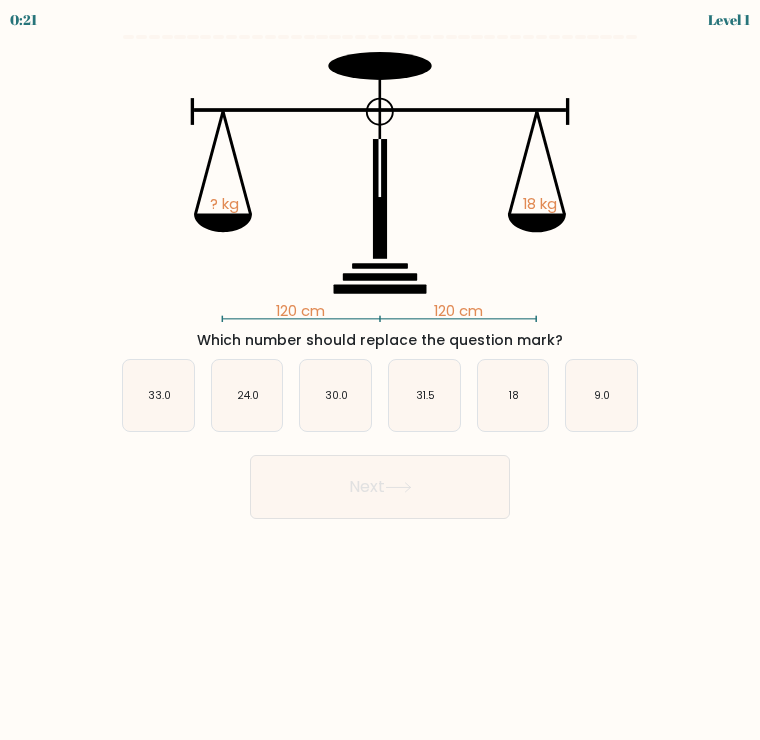 click on "Next" at bounding box center [380, 479] 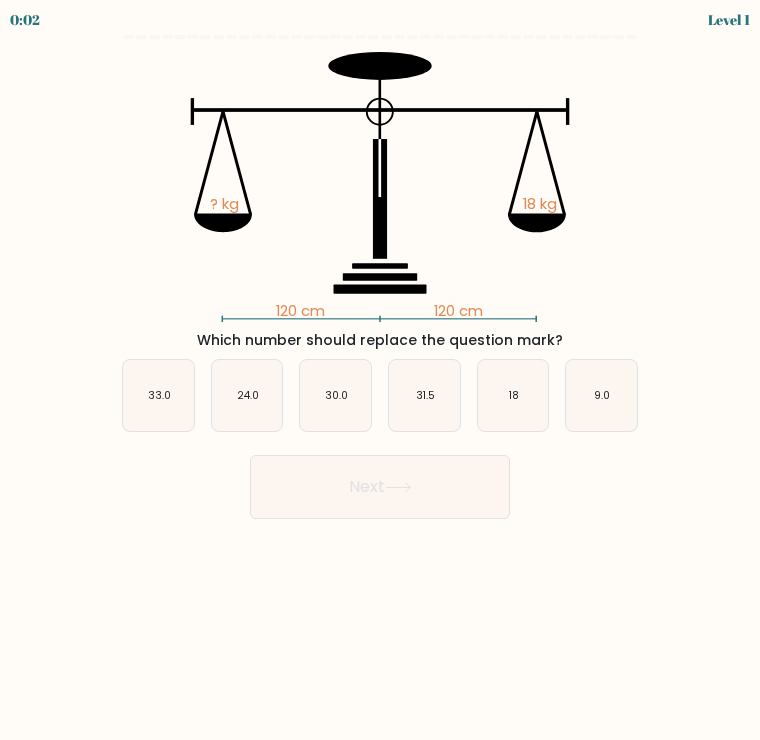 click on "9.0" at bounding box center (601, 395) 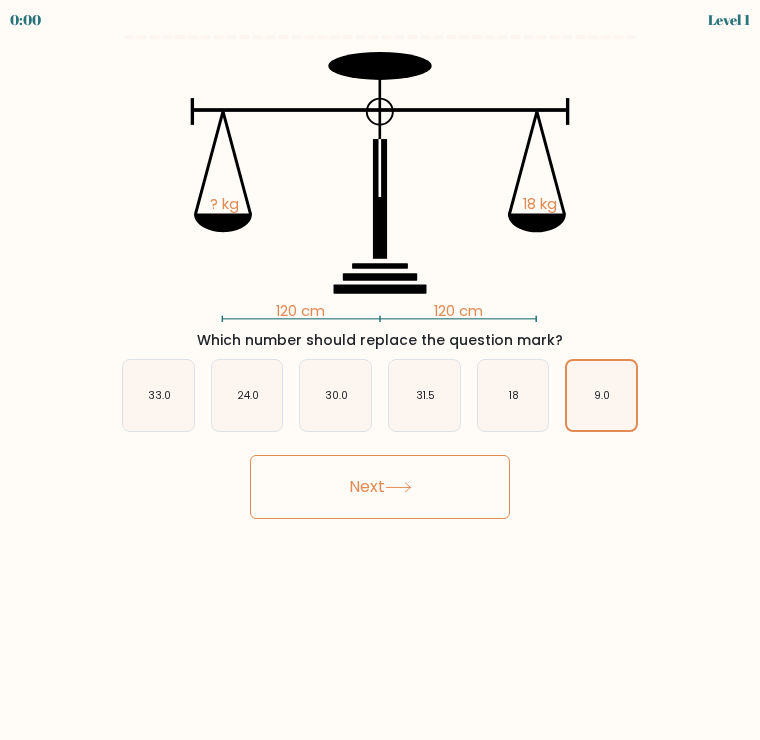 click on "Next" at bounding box center [380, 487] 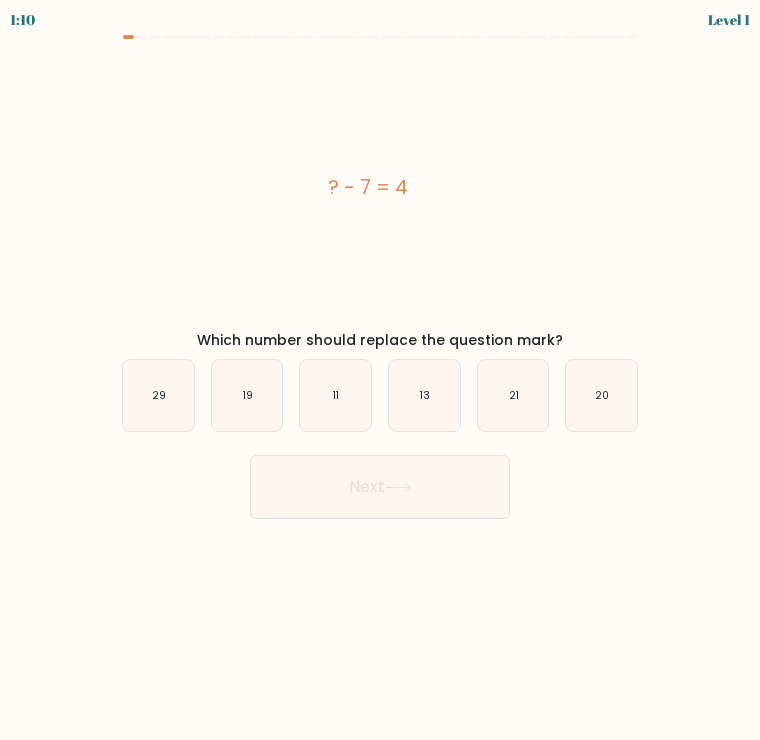 click on "11" at bounding box center (336, 395) 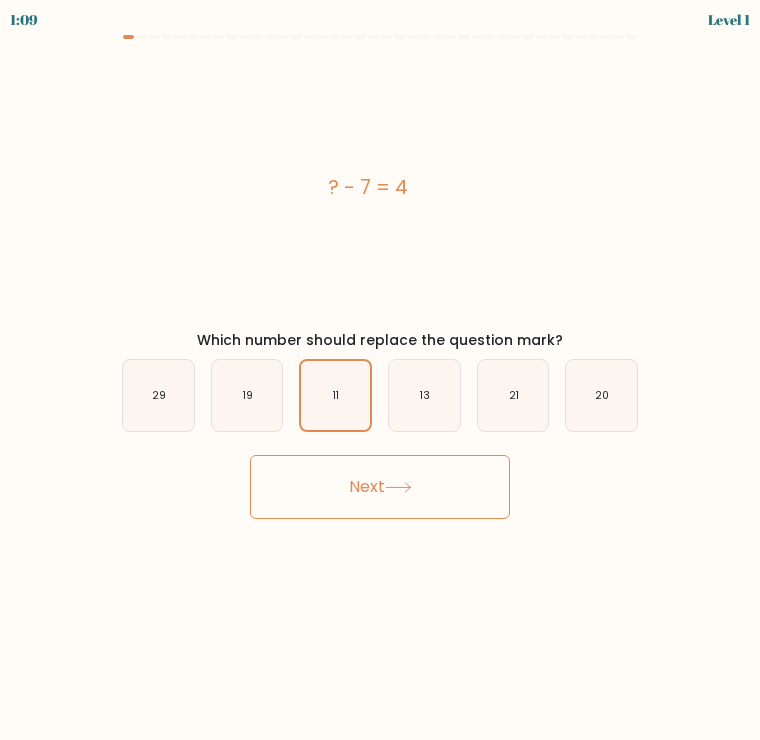 click on "Next" at bounding box center (380, 487) 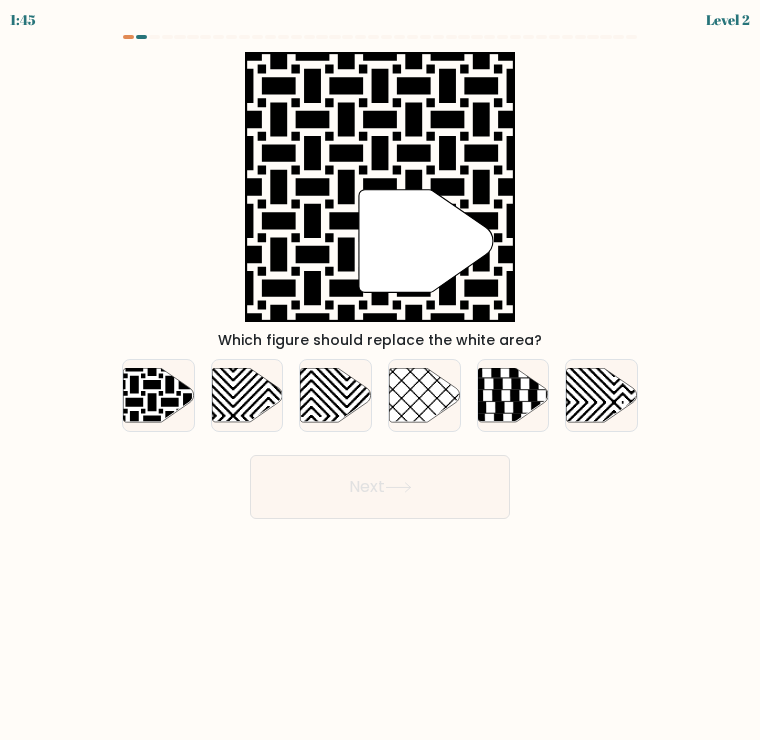 click at bounding box center [134, 366] 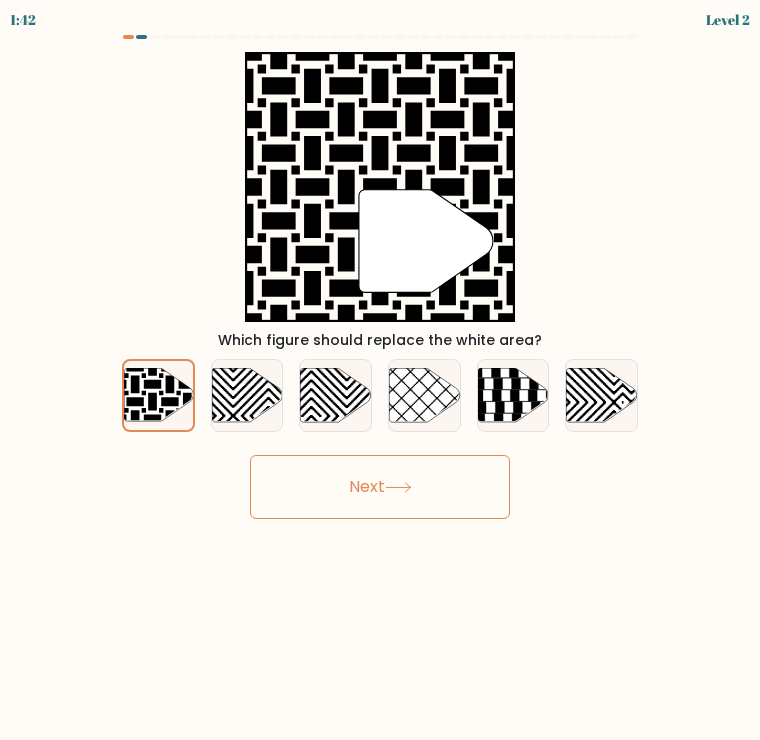 click at bounding box center [158, 395] 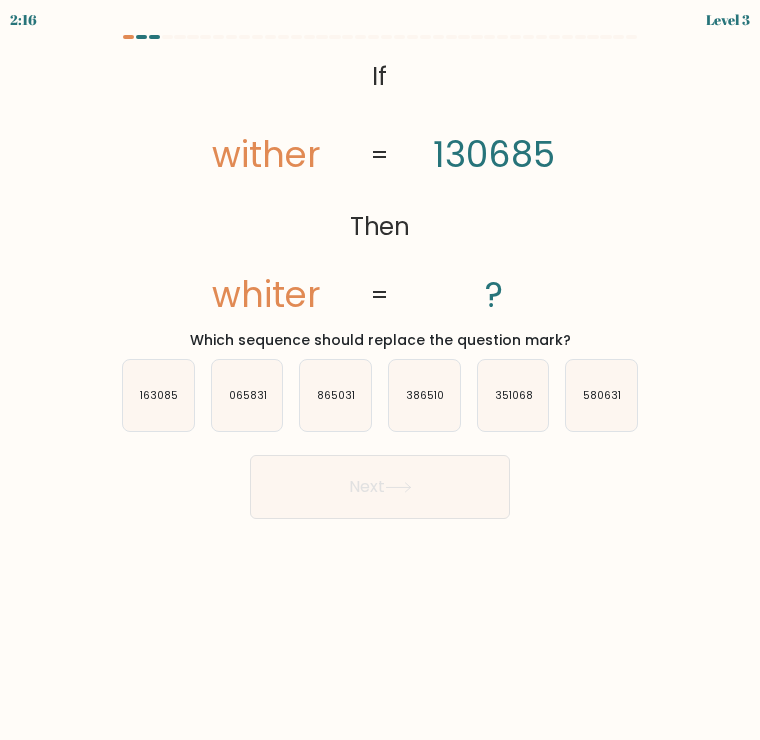 click on "Next" at bounding box center [380, 487] 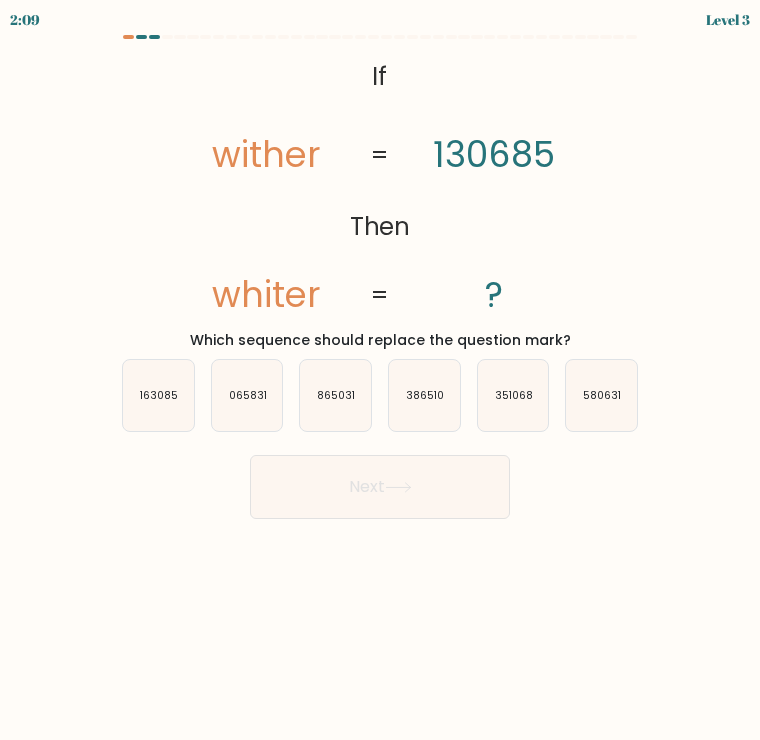 click on "Next" at bounding box center (380, 487) 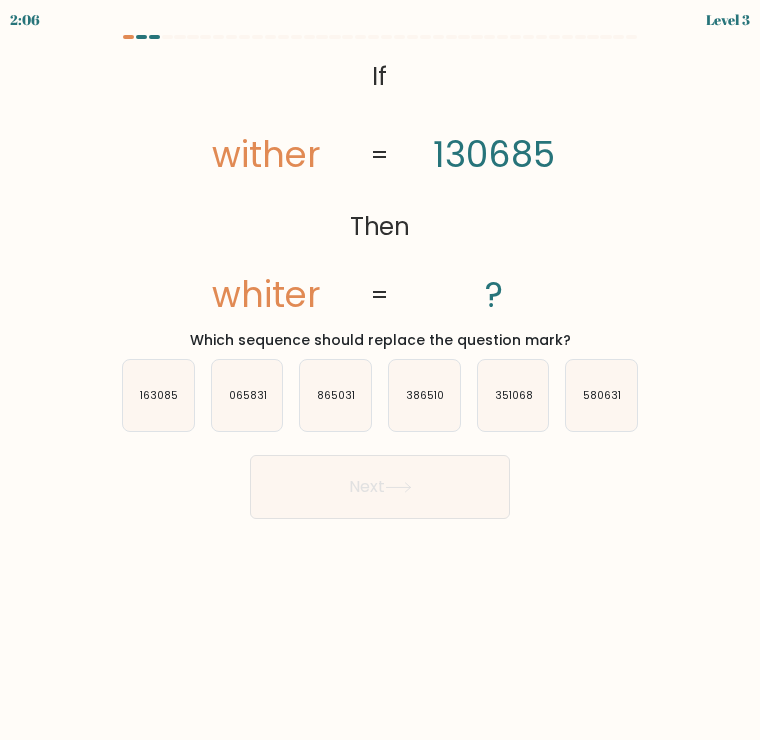 click on "Next" at bounding box center (380, 487) 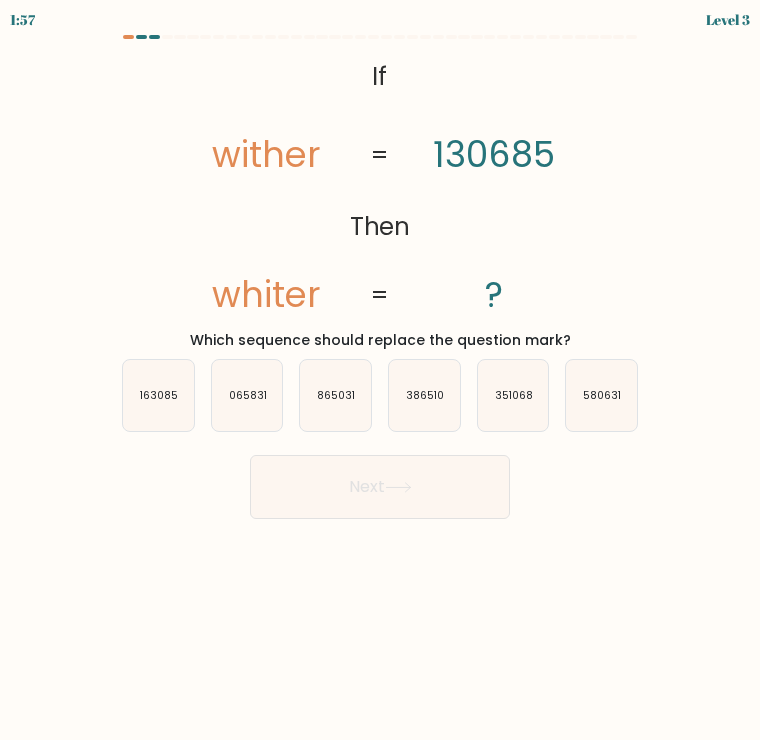 click on "386510" at bounding box center [425, 395] 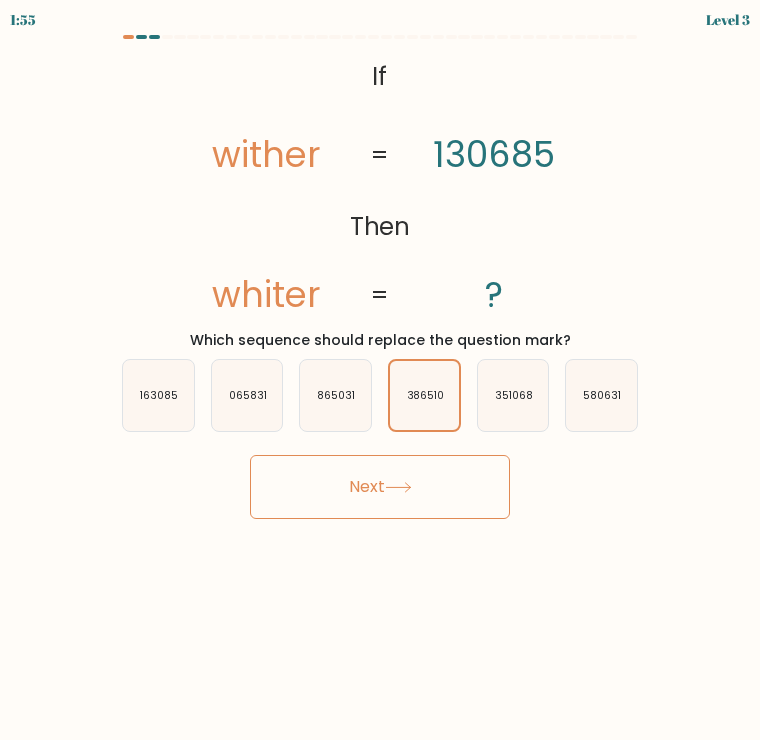 click at bounding box center [398, 487] 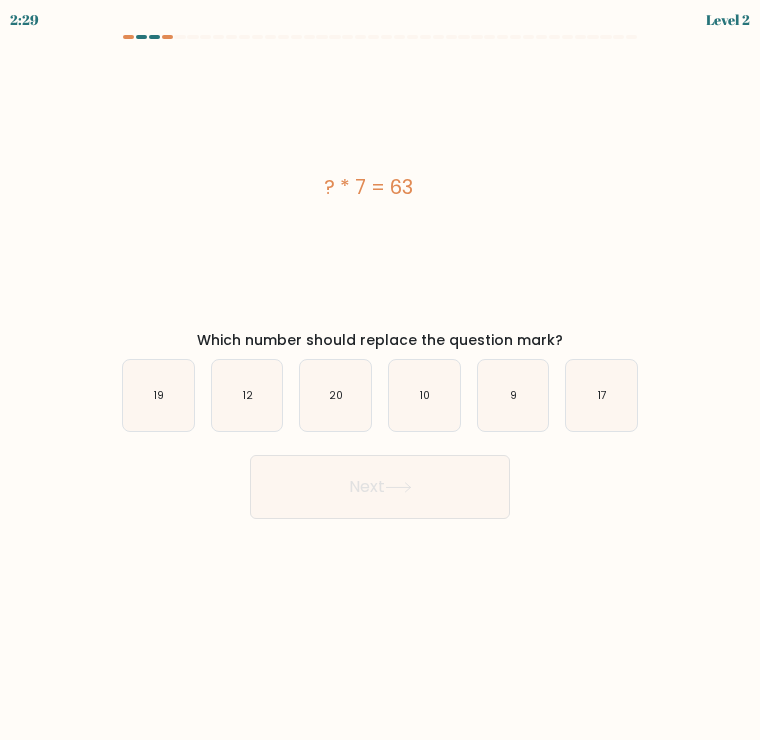 click on "9" at bounding box center (513, 395) 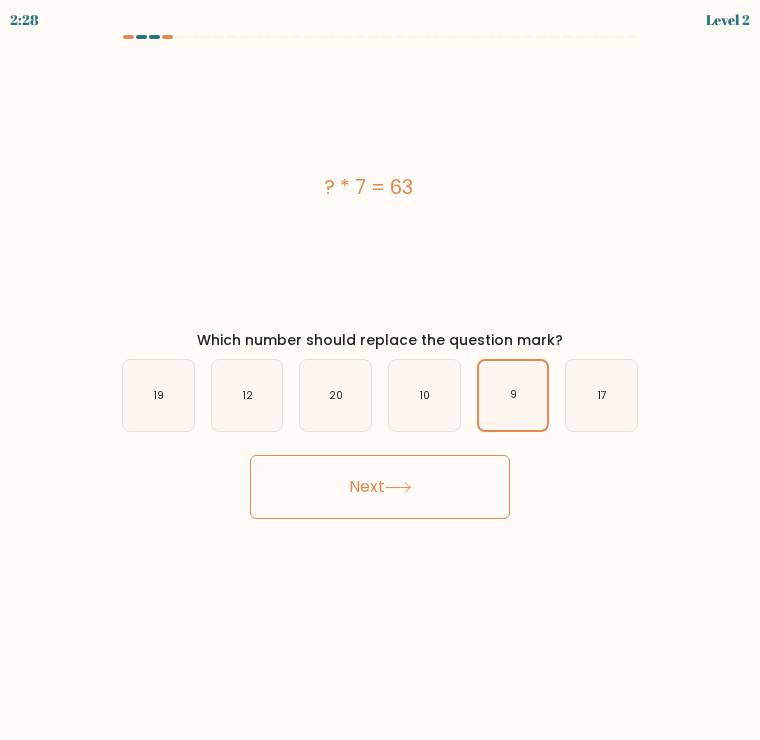 click on "Next" at bounding box center [380, 487] 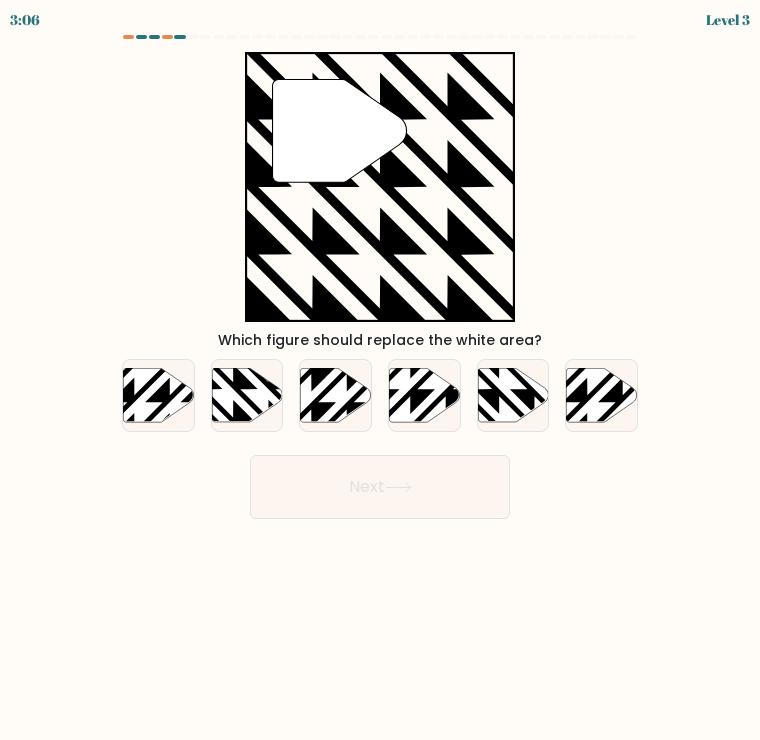 click at bounding box center (336, 395) 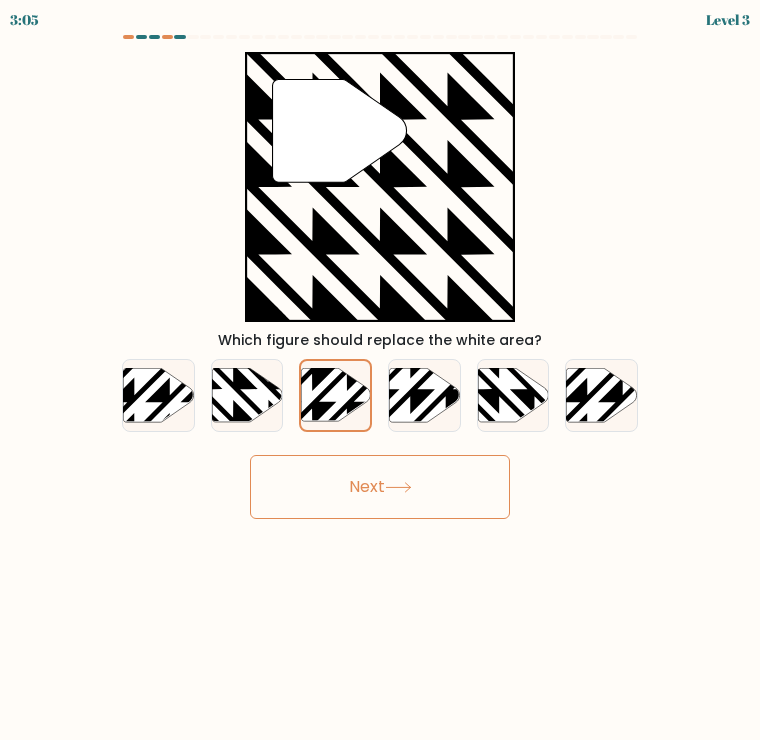 click on "Next" at bounding box center [380, 487] 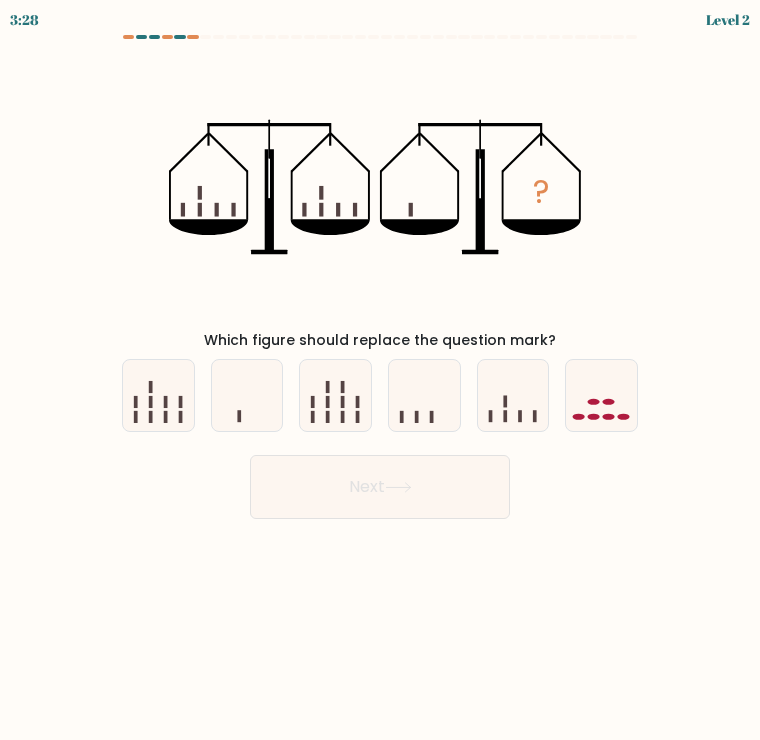click at bounding box center (513, 395) 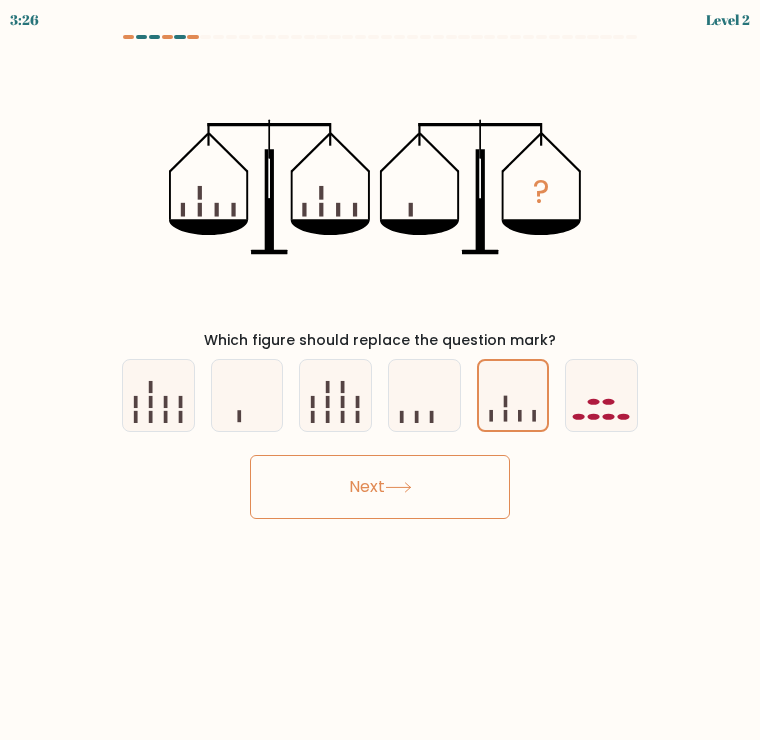 click at bounding box center [398, 487] 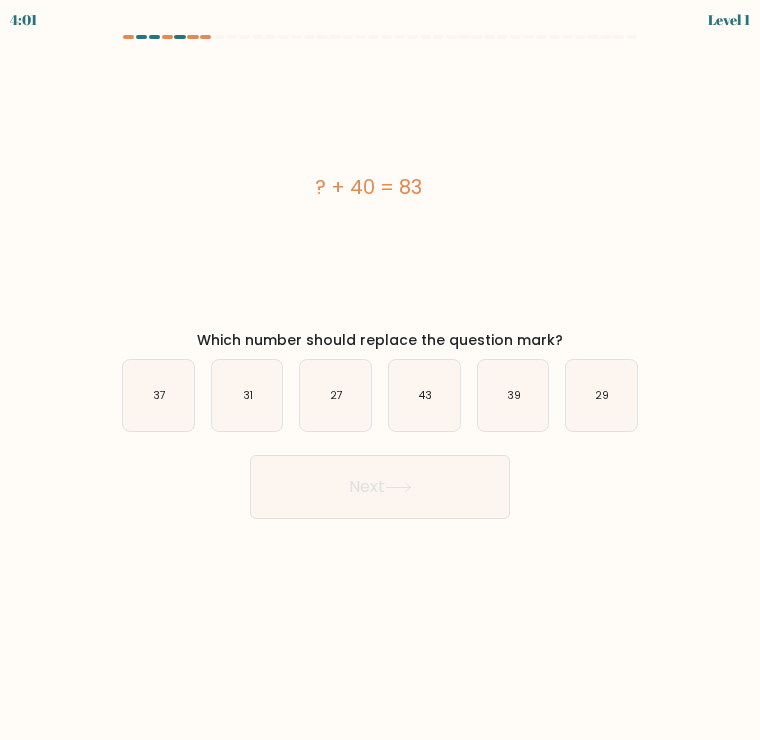 click on "43" at bounding box center (424, 395) 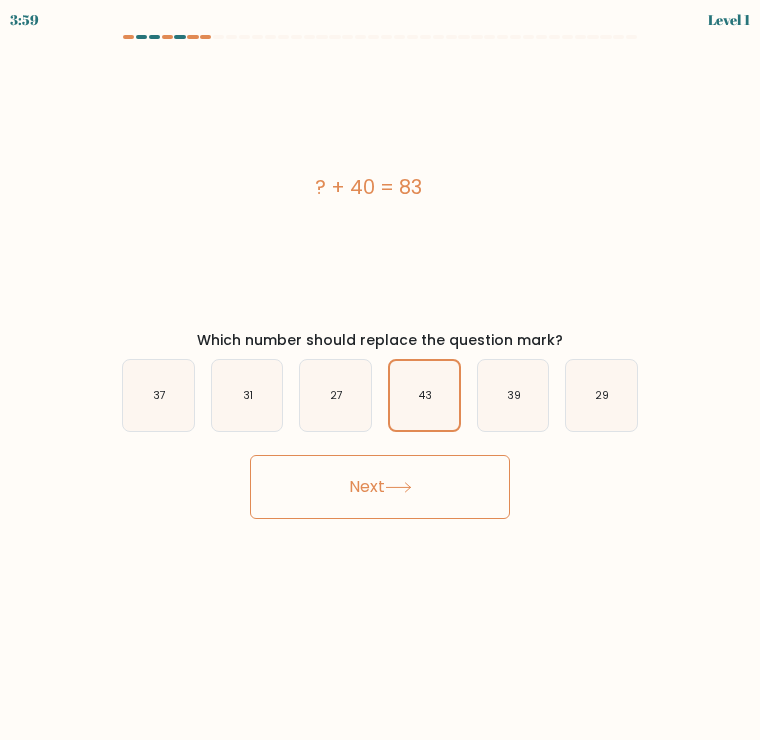click on "Next" at bounding box center [380, 487] 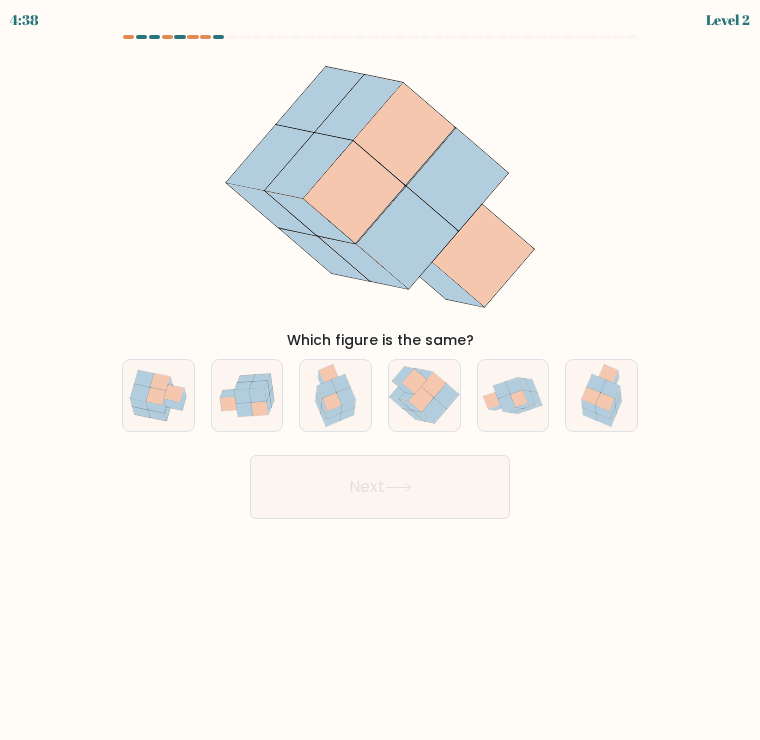 click at bounding box center [433, 384] 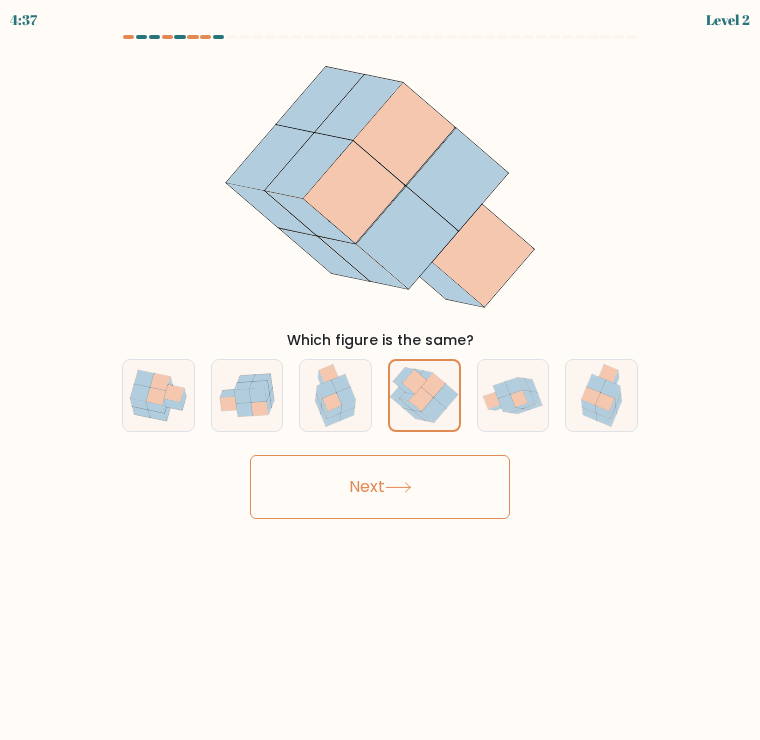 click on "Next" at bounding box center [380, 487] 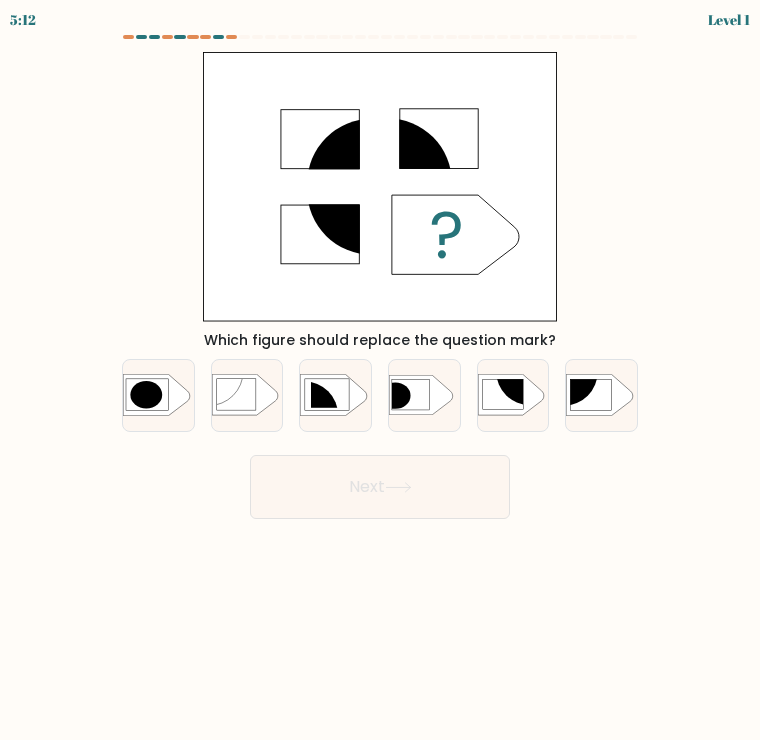 click at bounding box center (304, 415) 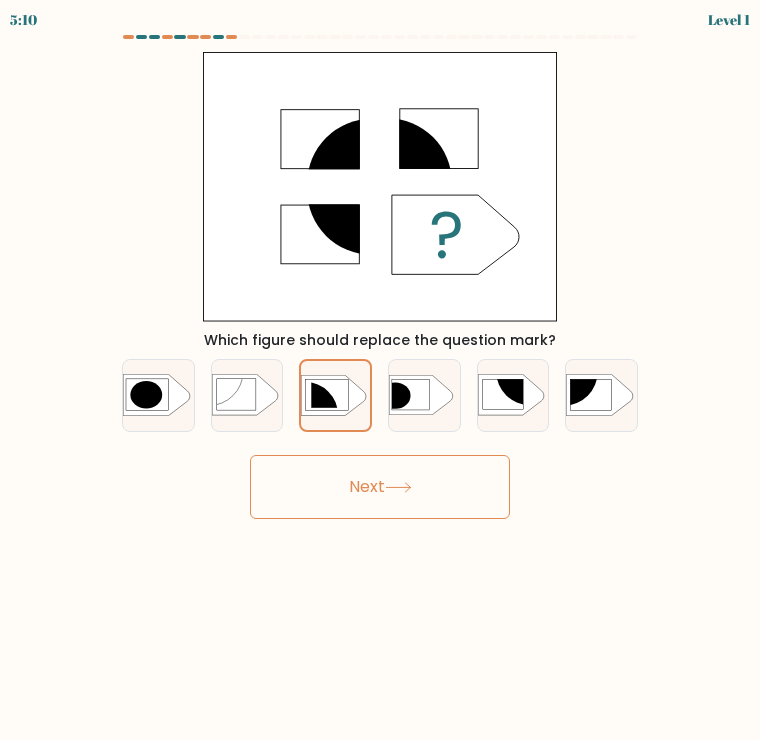 click on "Next" at bounding box center (380, 487) 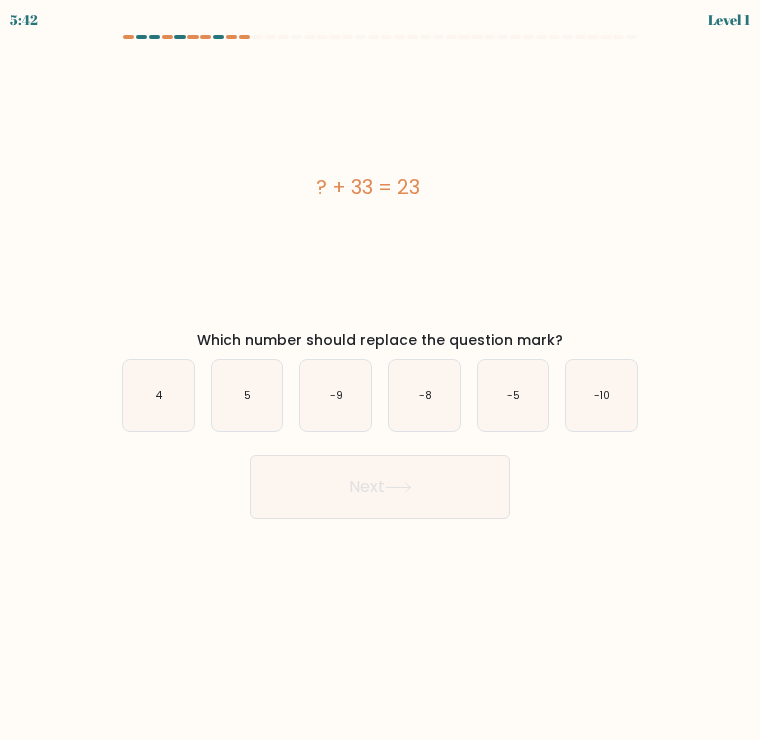 click on "-10" at bounding box center [601, 395] 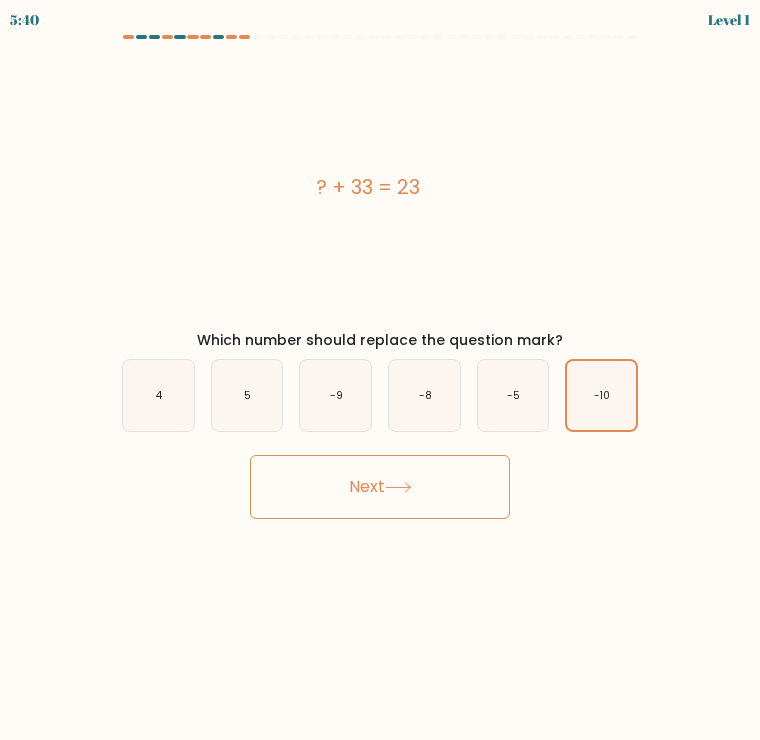 click on "Next" at bounding box center (380, 487) 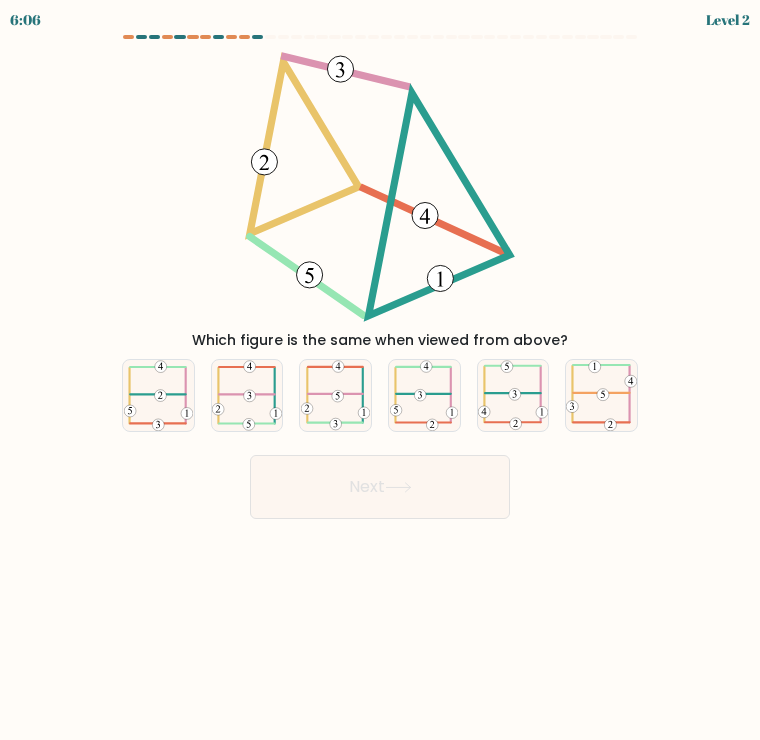 click at bounding box center [336, 395] 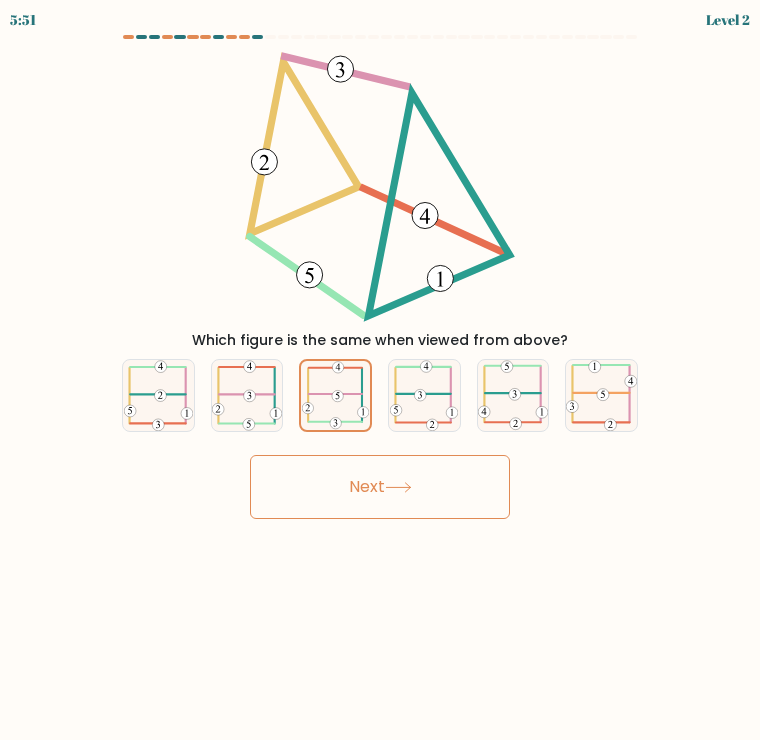 click at bounding box center (247, 395) 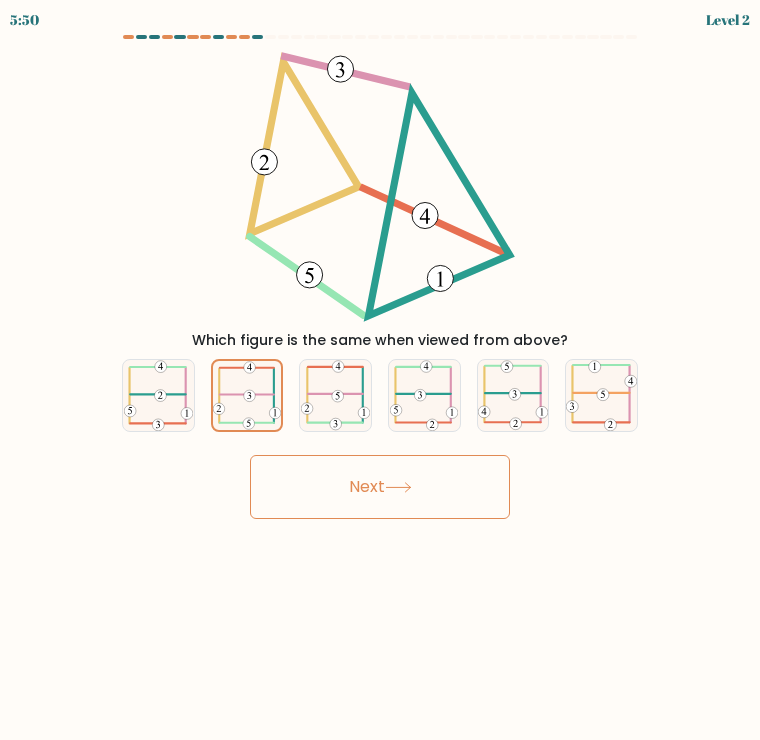 click at bounding box center (250, 396) 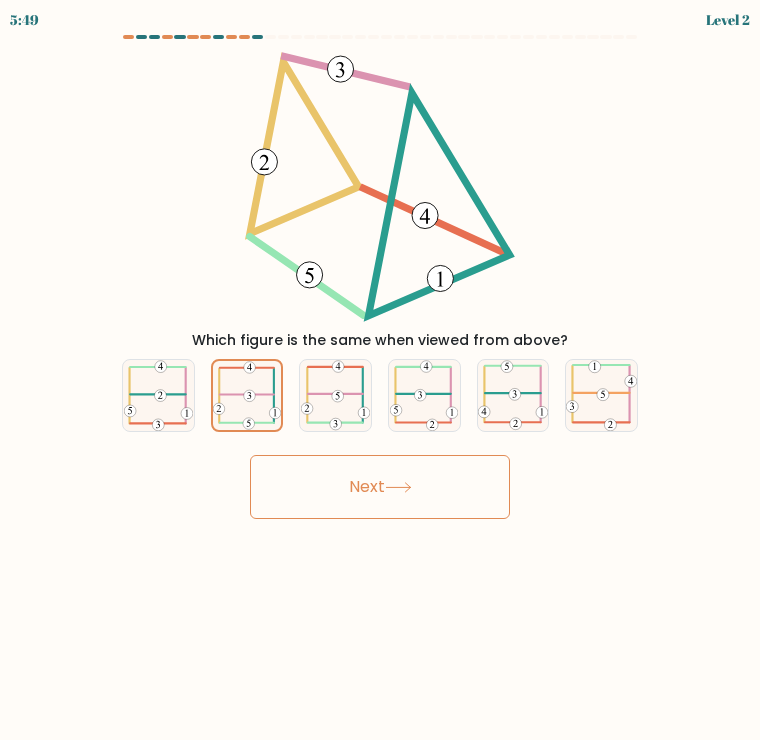 click on "Next" at bounding box center (380, 487) 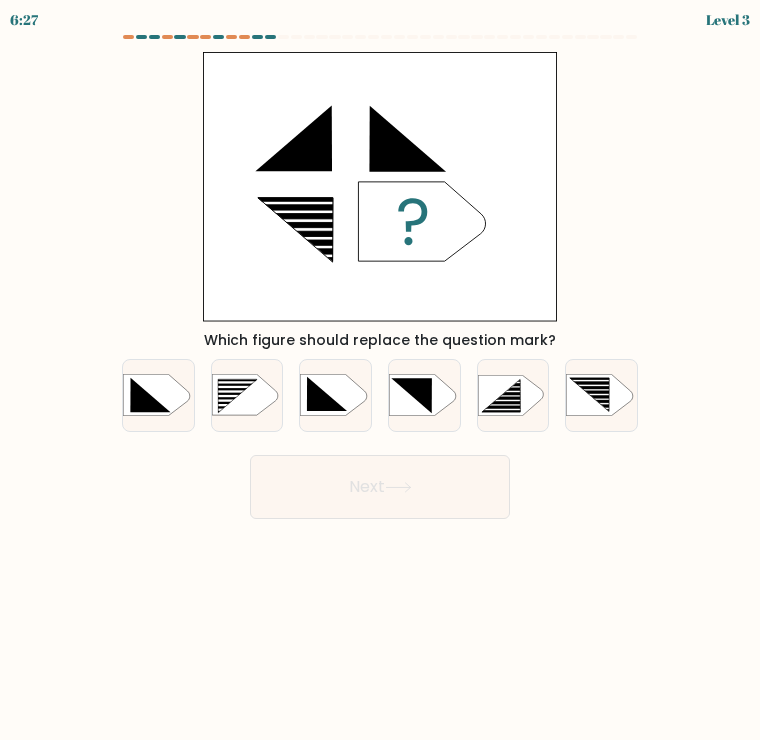 click at bounding box center (595, 395) 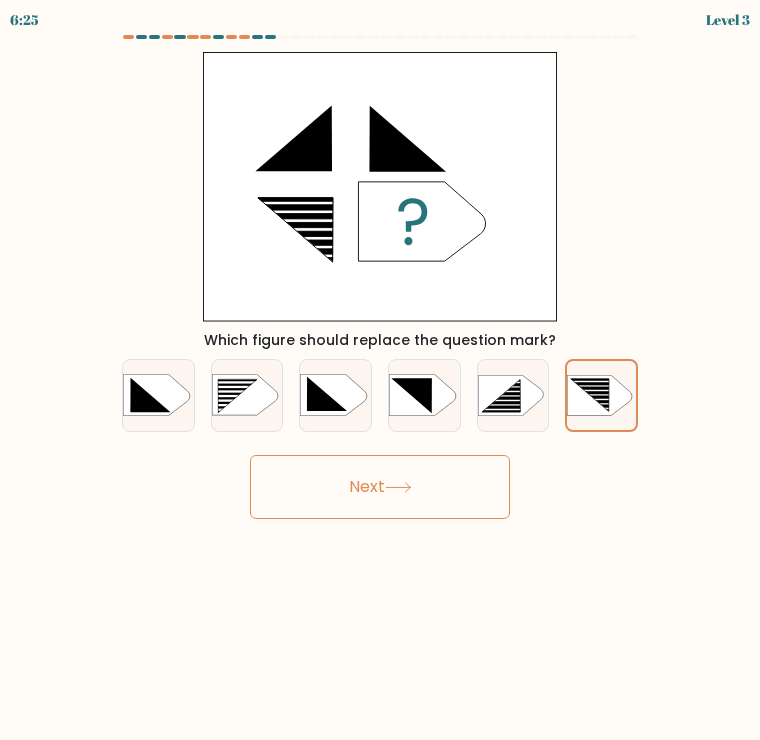 click on "Next" at bounding box center (380, 487) 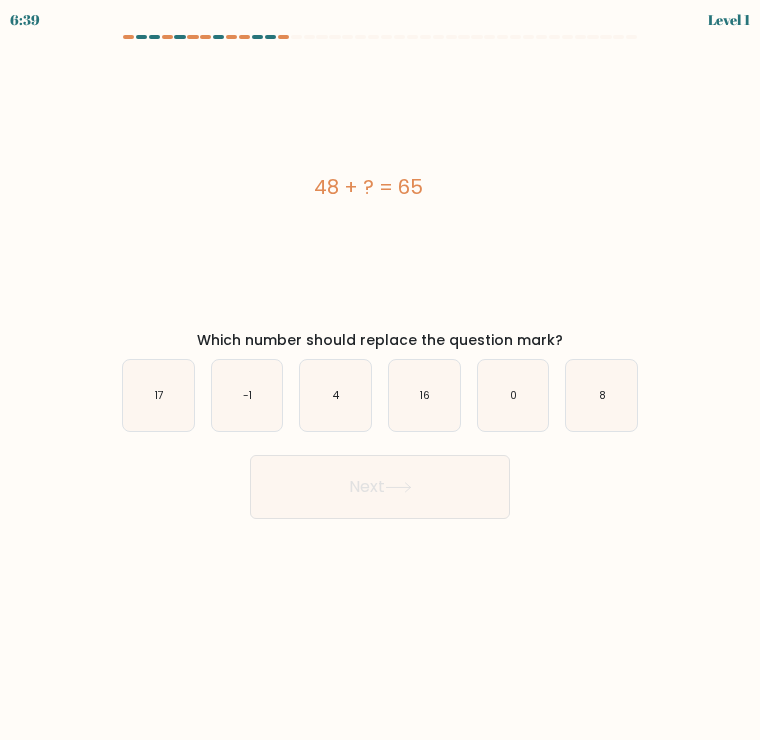 click on "17" at bounding box center (158, 395) 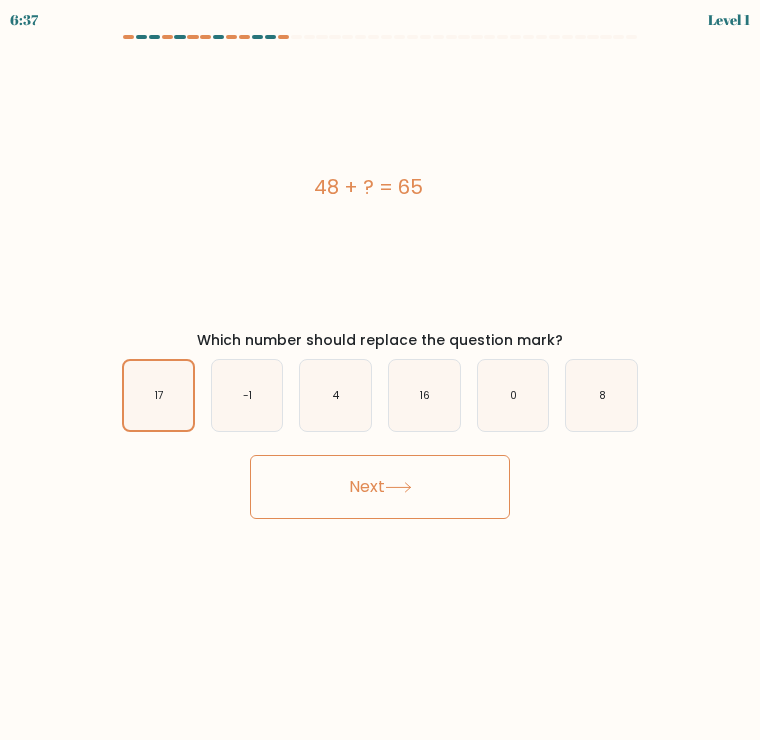 click on "Next" at bounding box center [380, 487] 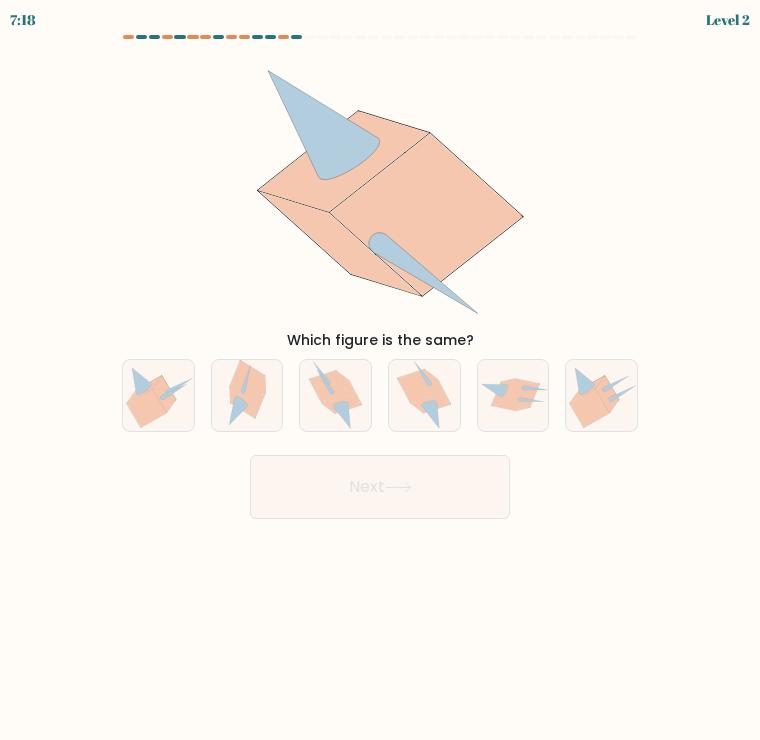 click at bounding box center (418, 385) 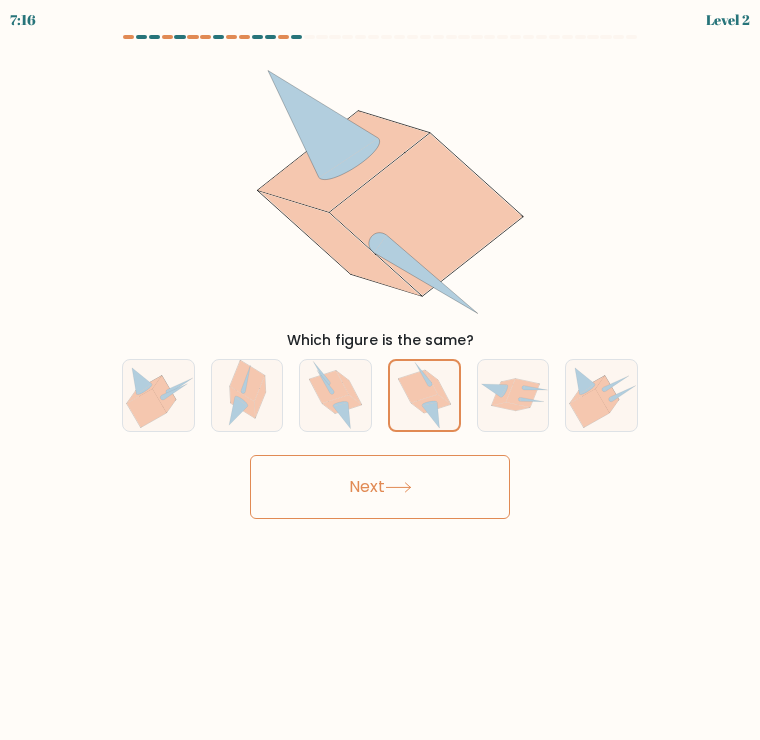 click at bounding box center [417, 386] 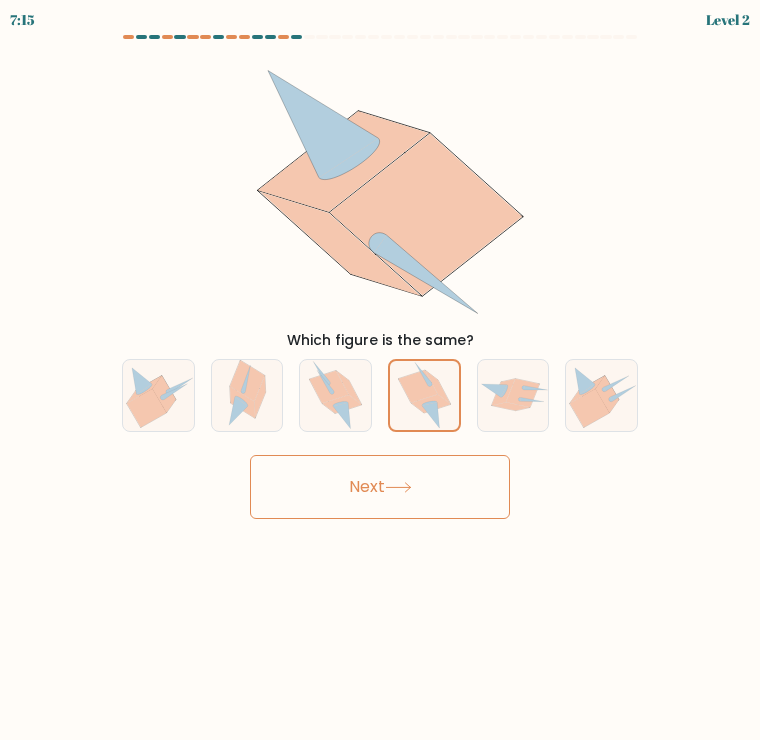 click on "Next" at bounding box center [380, 487] 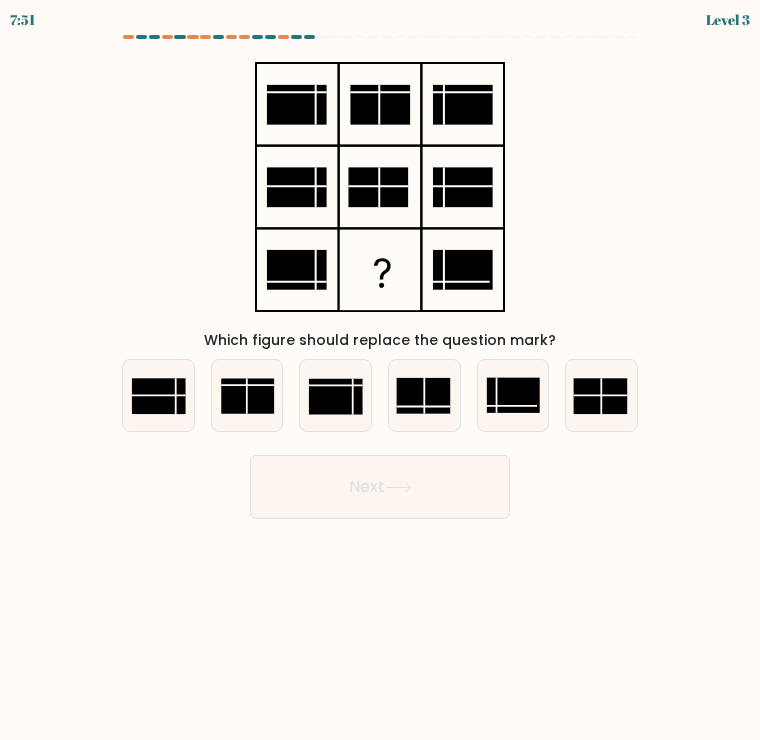 click at bounding box center (398, 487) 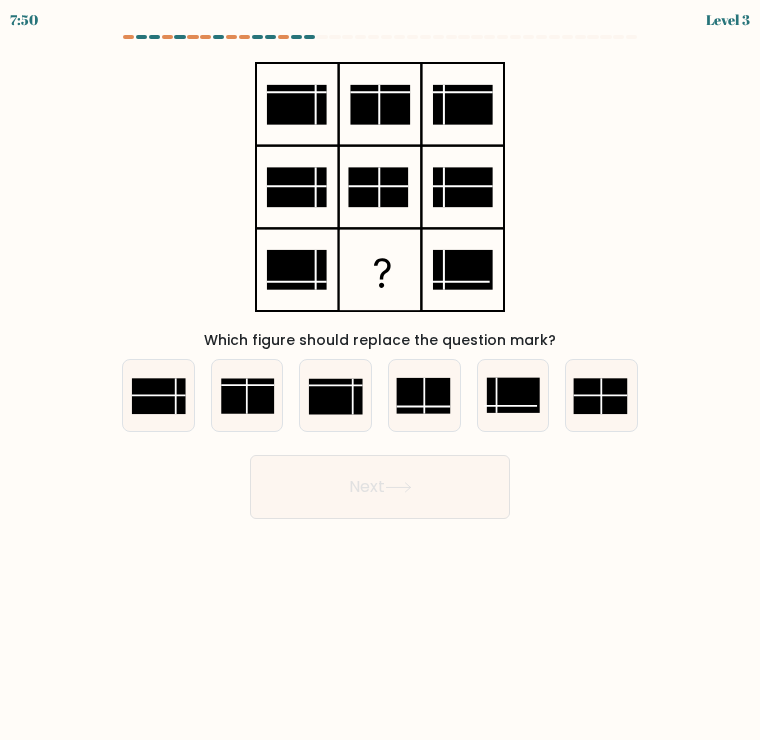 click on "Next" at bounding box center [380, 487] 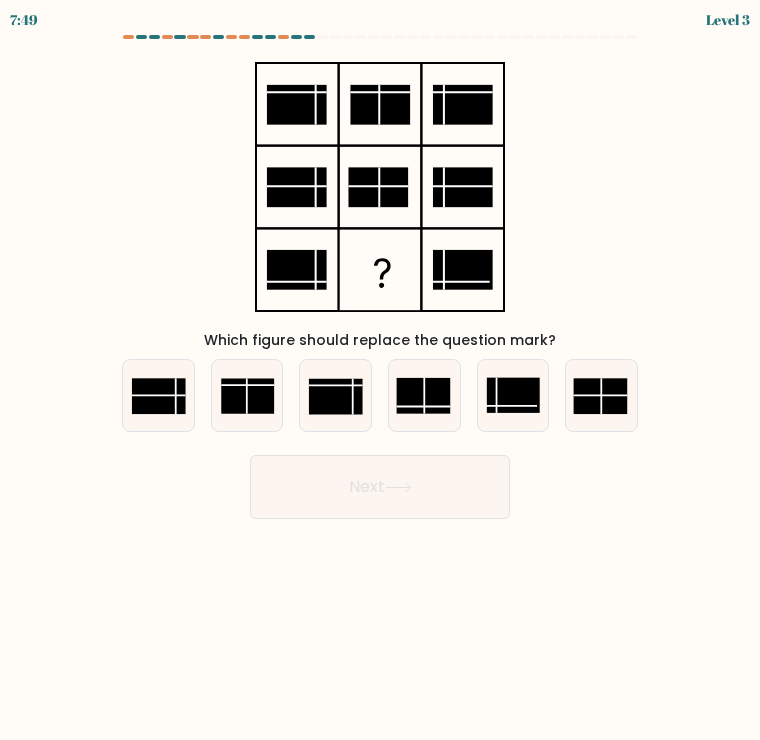 click on "Next" at bounding box center [380, 487] 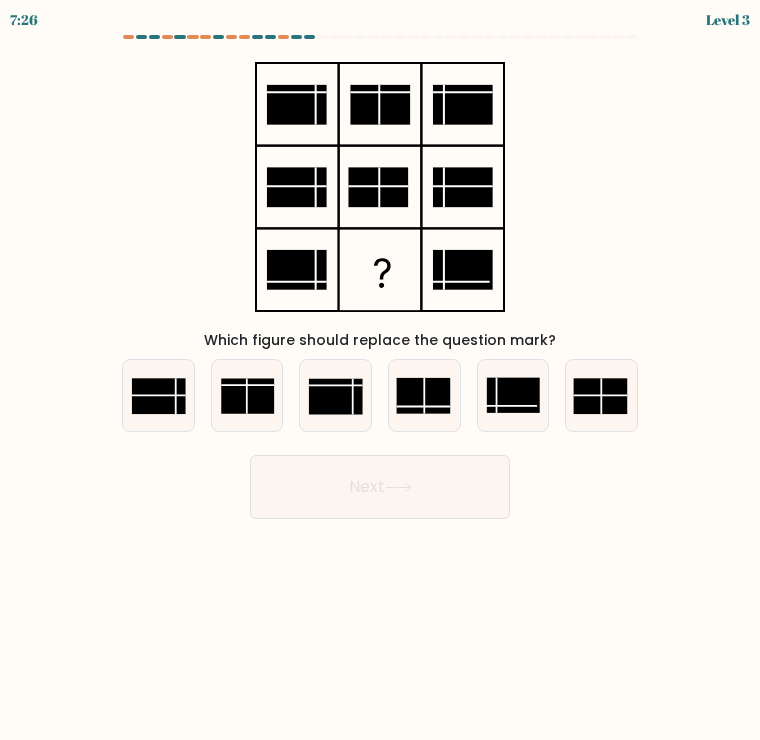 click at bounding box center (158, 396) 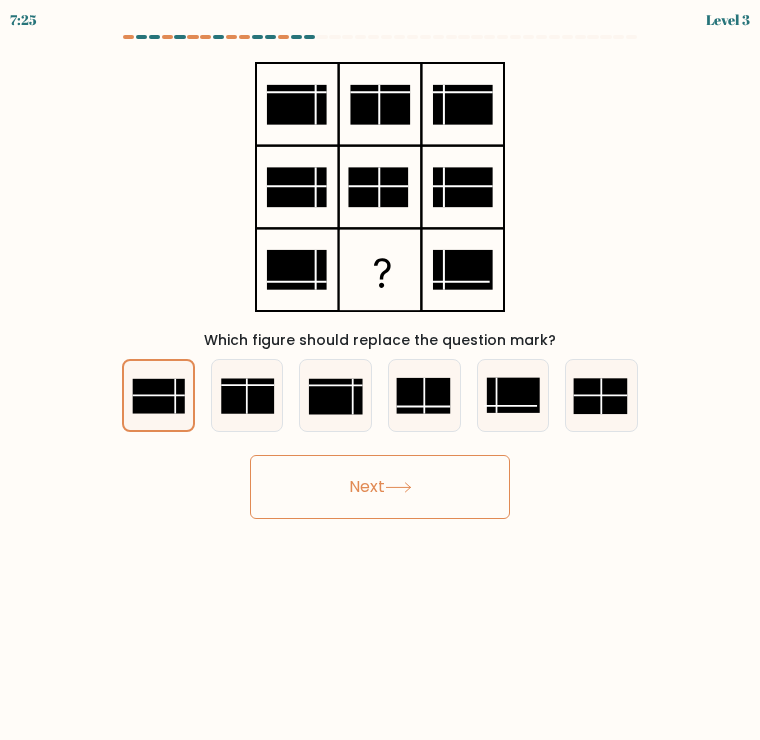 click at bounding box center [398, 487] 